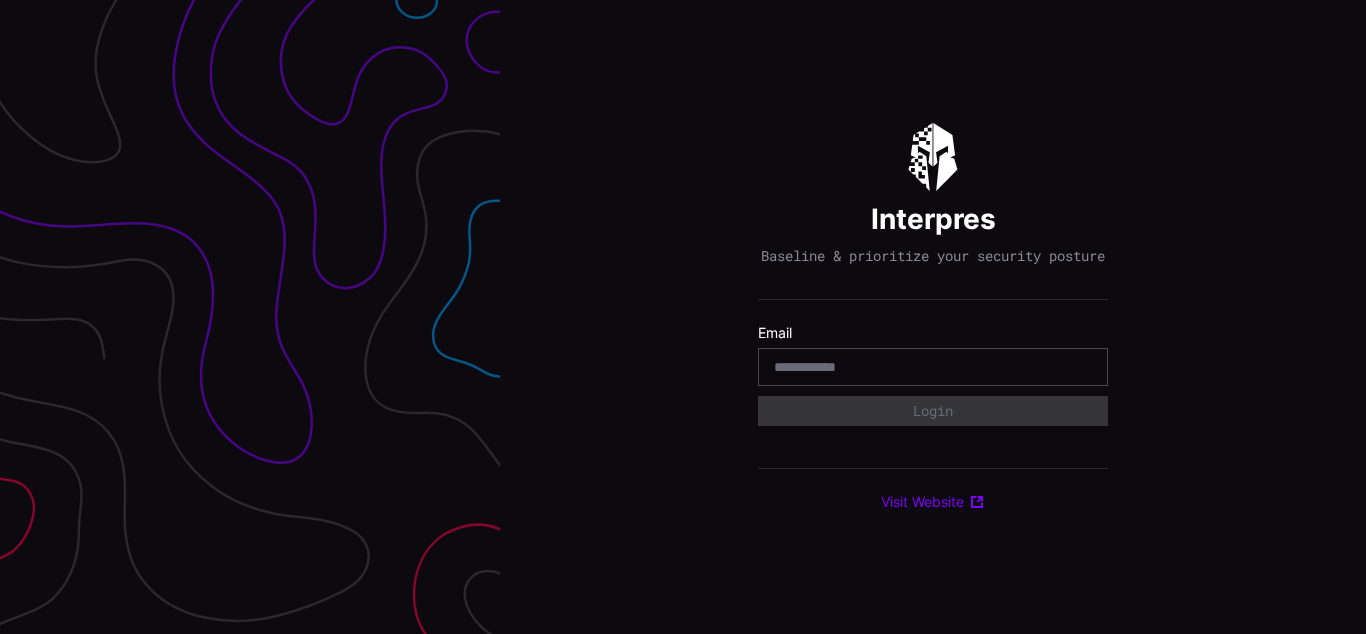 scroll, scrollTop: 0, scrollLeft: 0, axis: both 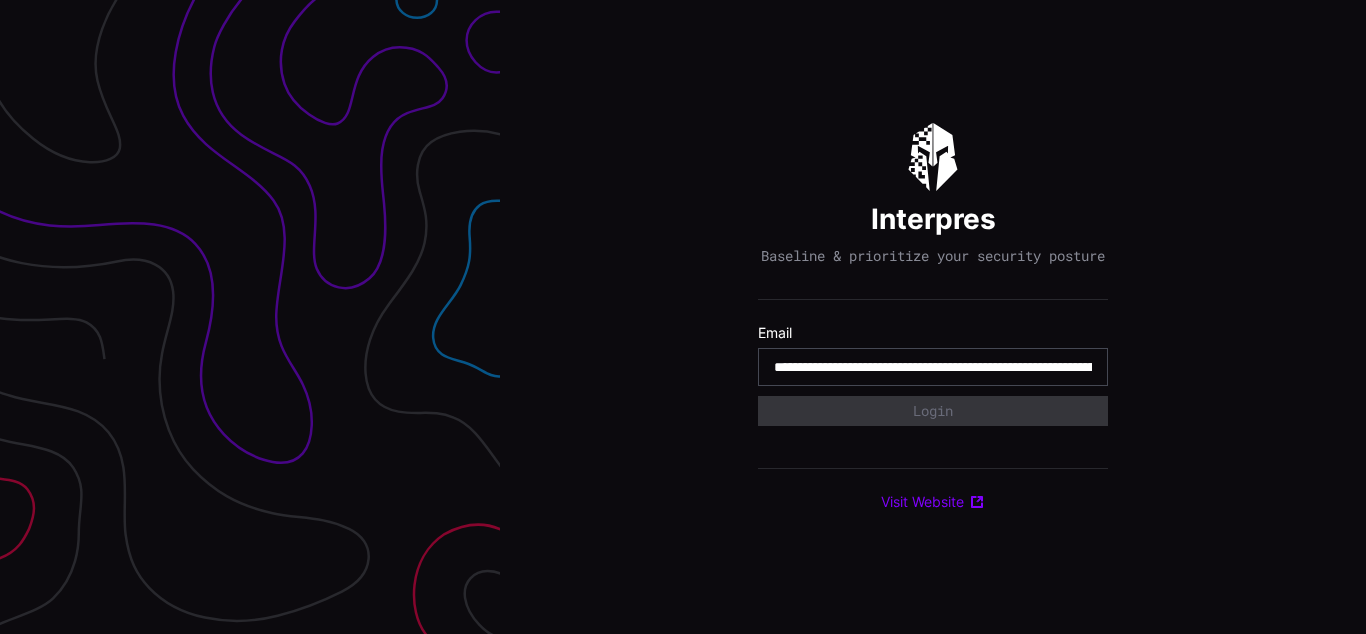type on "**********" 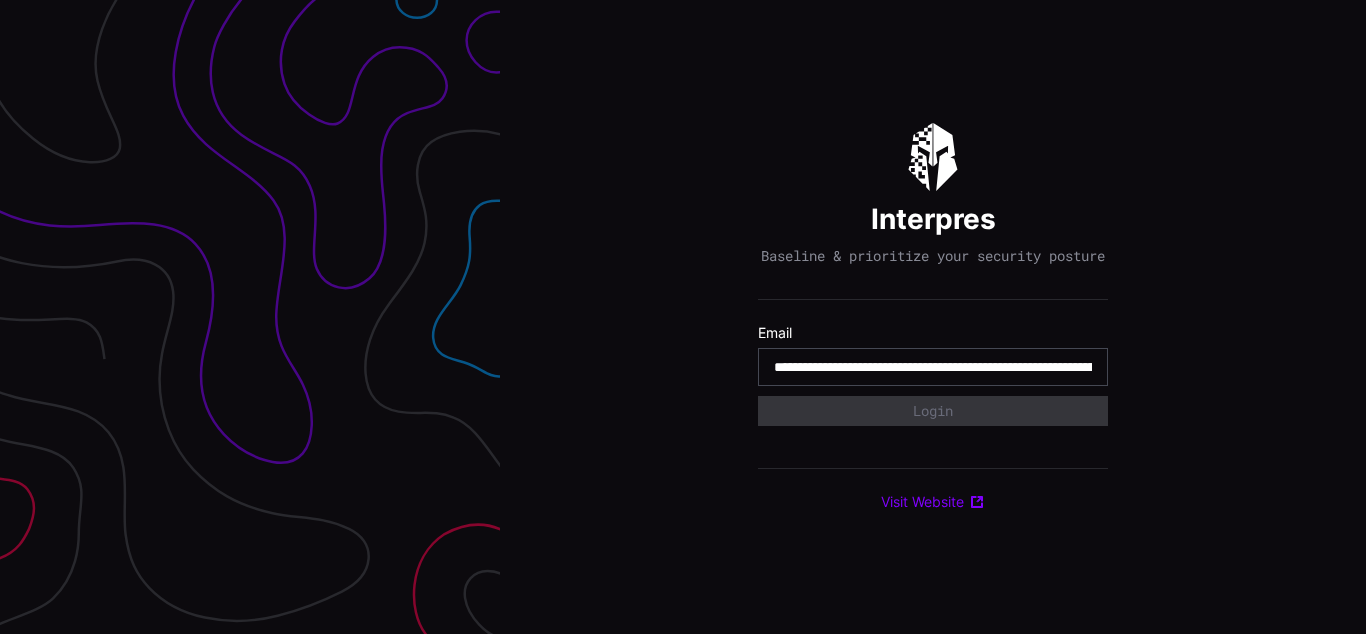 click on "**********" at bounding box center (933, 367) 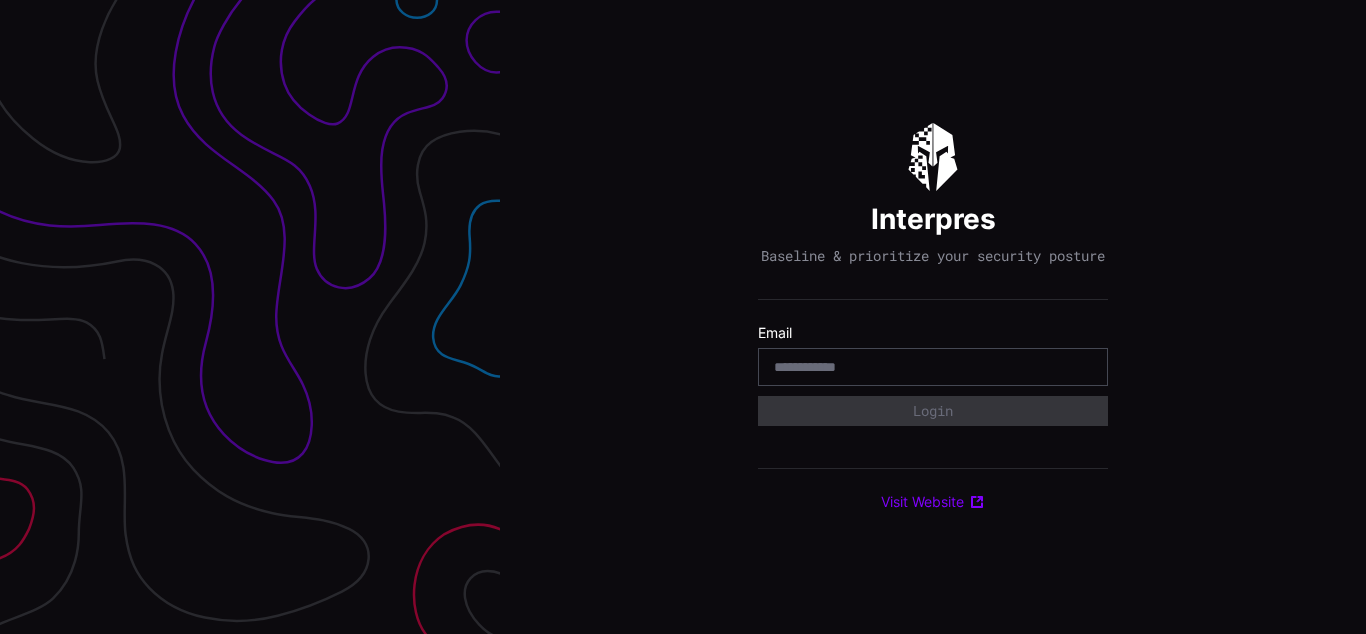 scroll, scrollTop: 0, scrollLeft: 0, axis: both 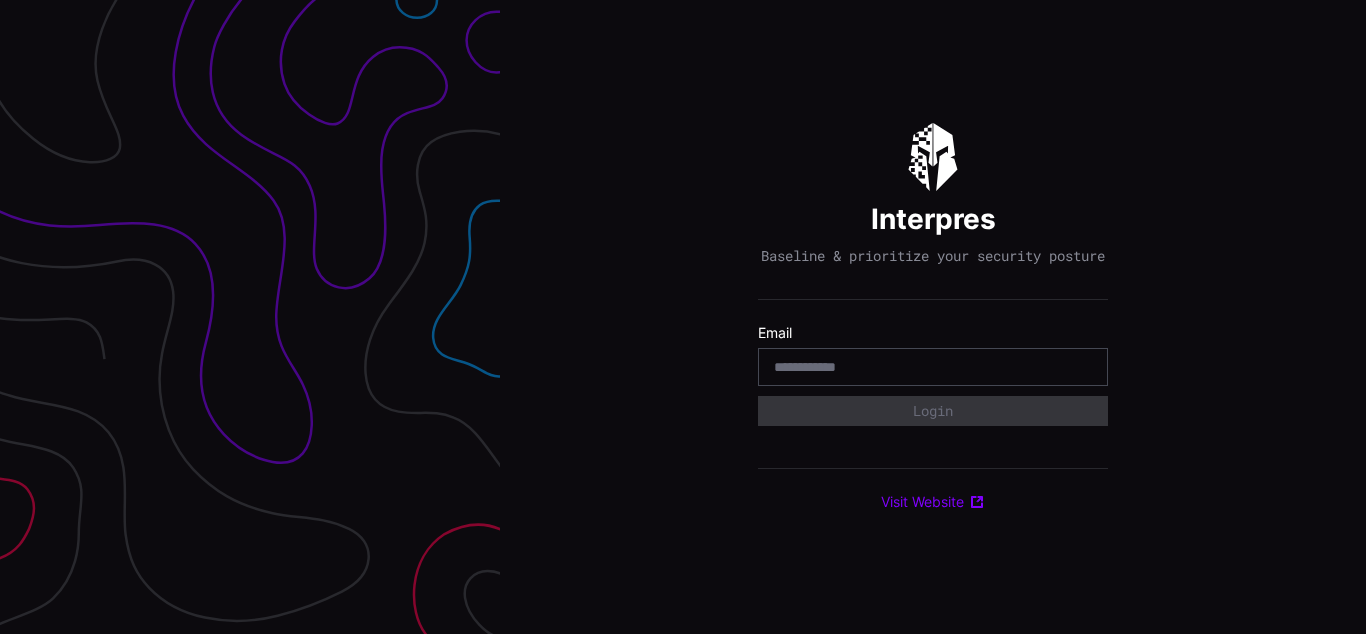 click on "Interpres Baseline & prioritize your security posture Email Login Visit Website" at bounding box center [933, 317] 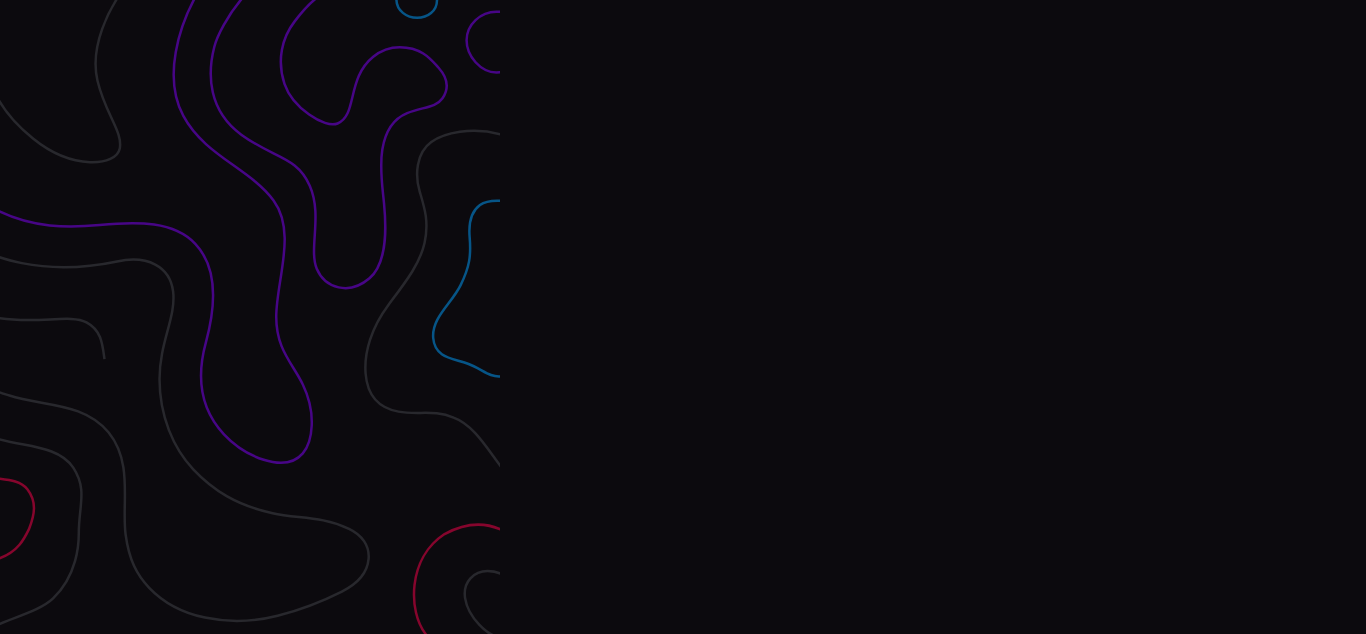 click on "Interpres Baseline & prioritize your security posture Email Login Visit Website" at bounding box center [933, 317] 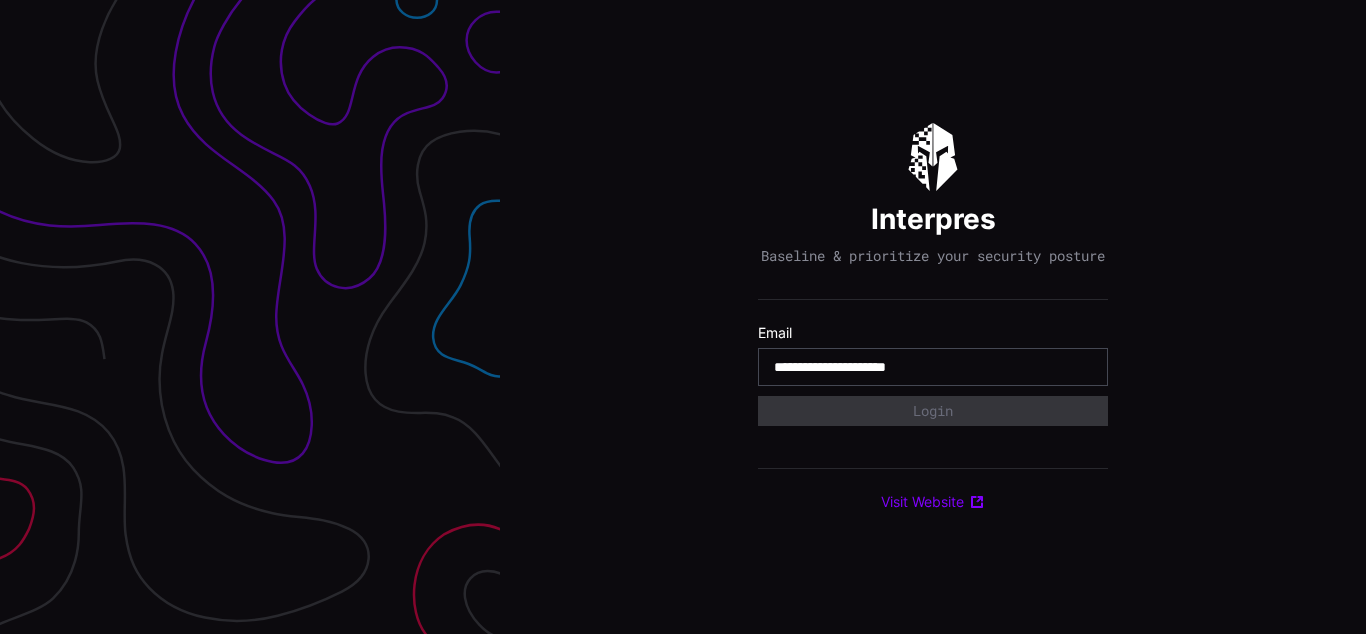 type on "**********" 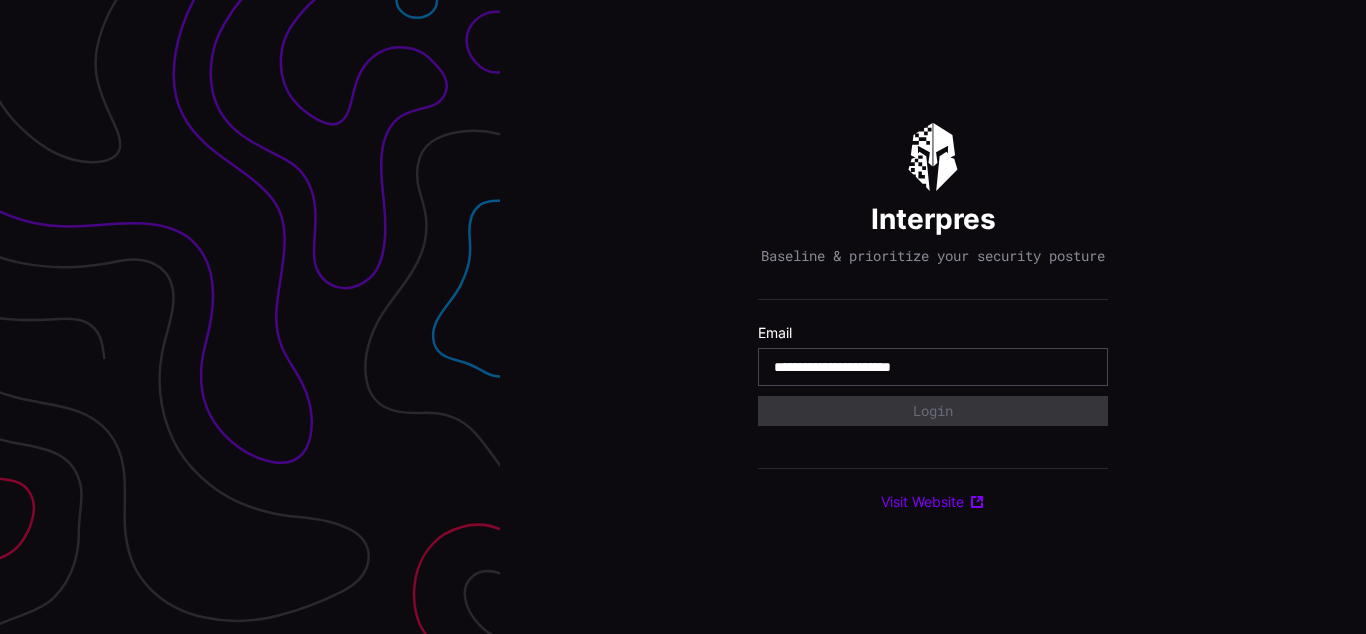 click on "**********" at bounding box center (933, 367) 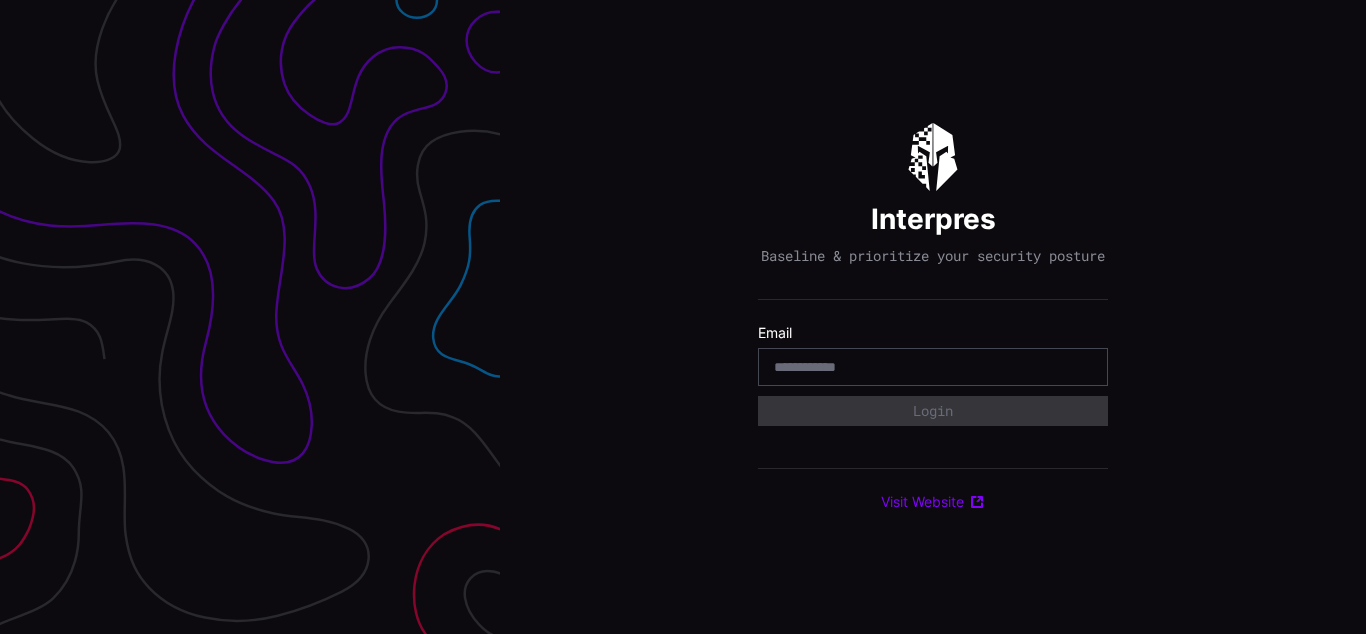 scroll, scrollTop: 0, scrollLeft: 0, axis: both 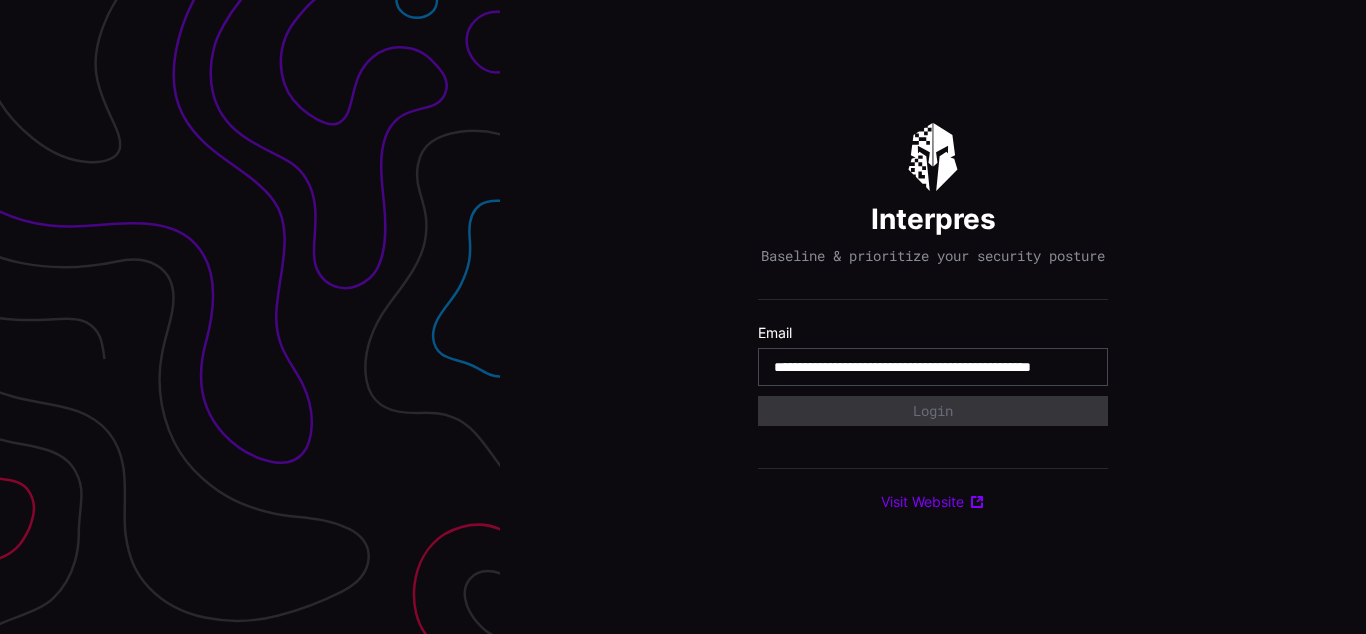 type on "**********" 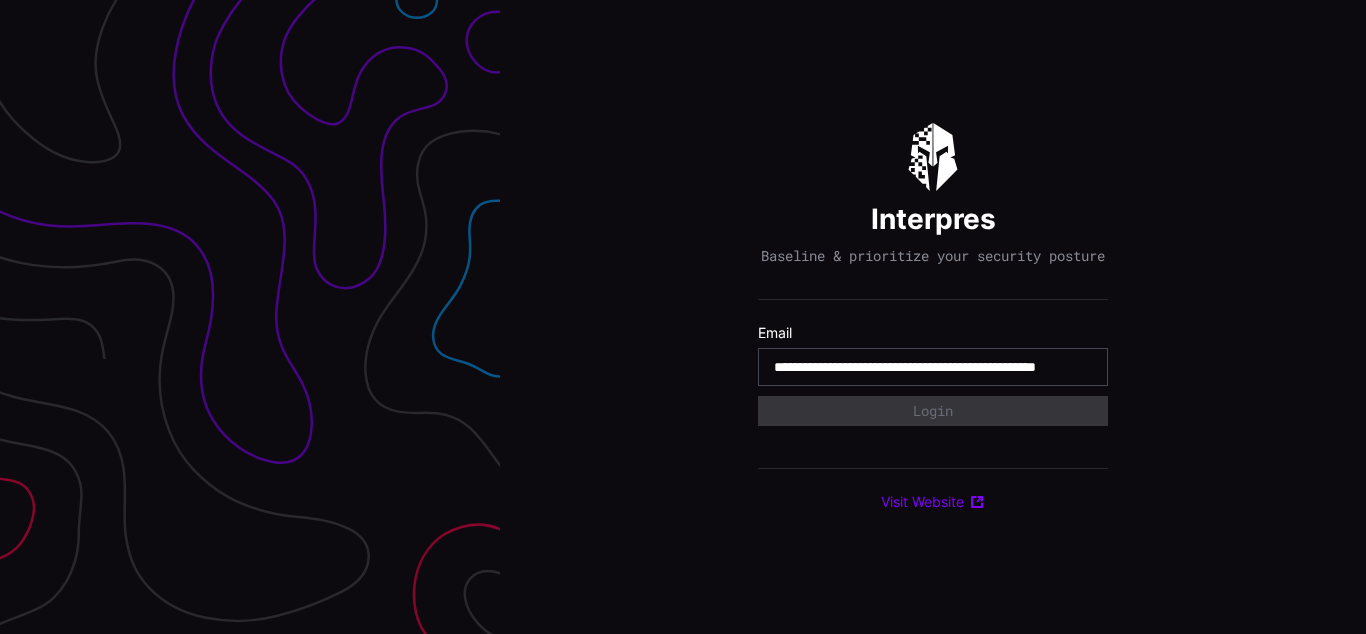 click on "**********" at bounding box center (933, 367) 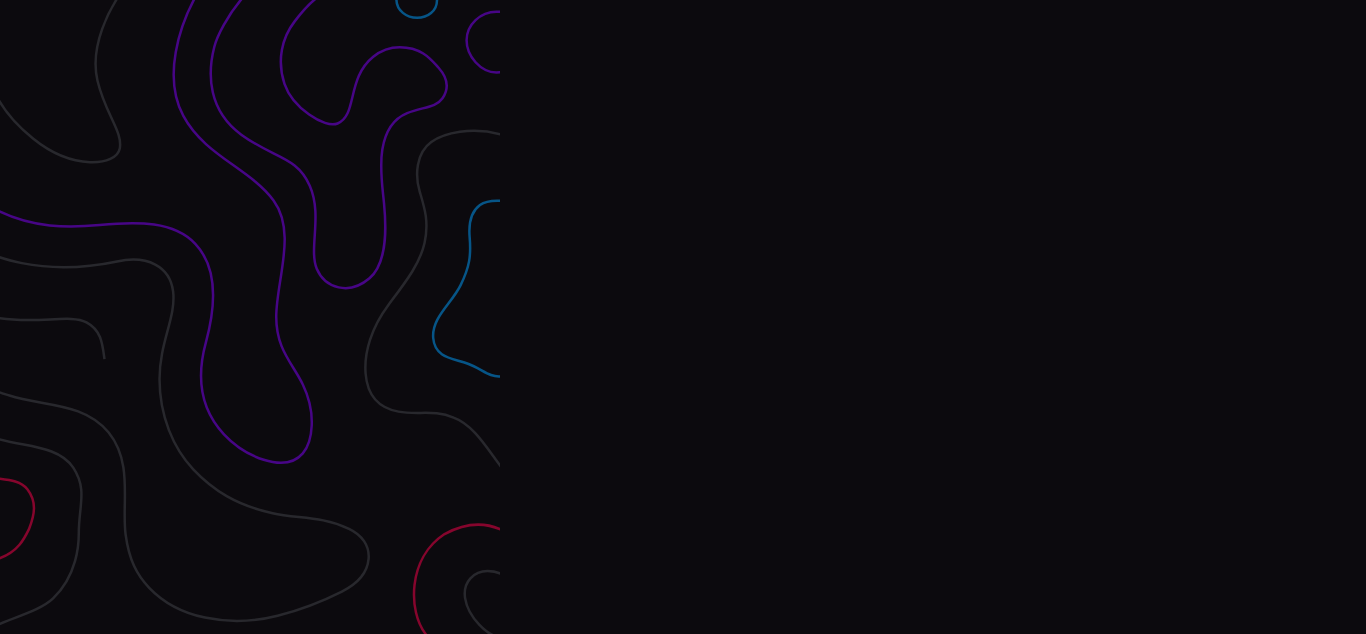 scroll, scrollTop: 0, scrollLeft: 0, axis: both 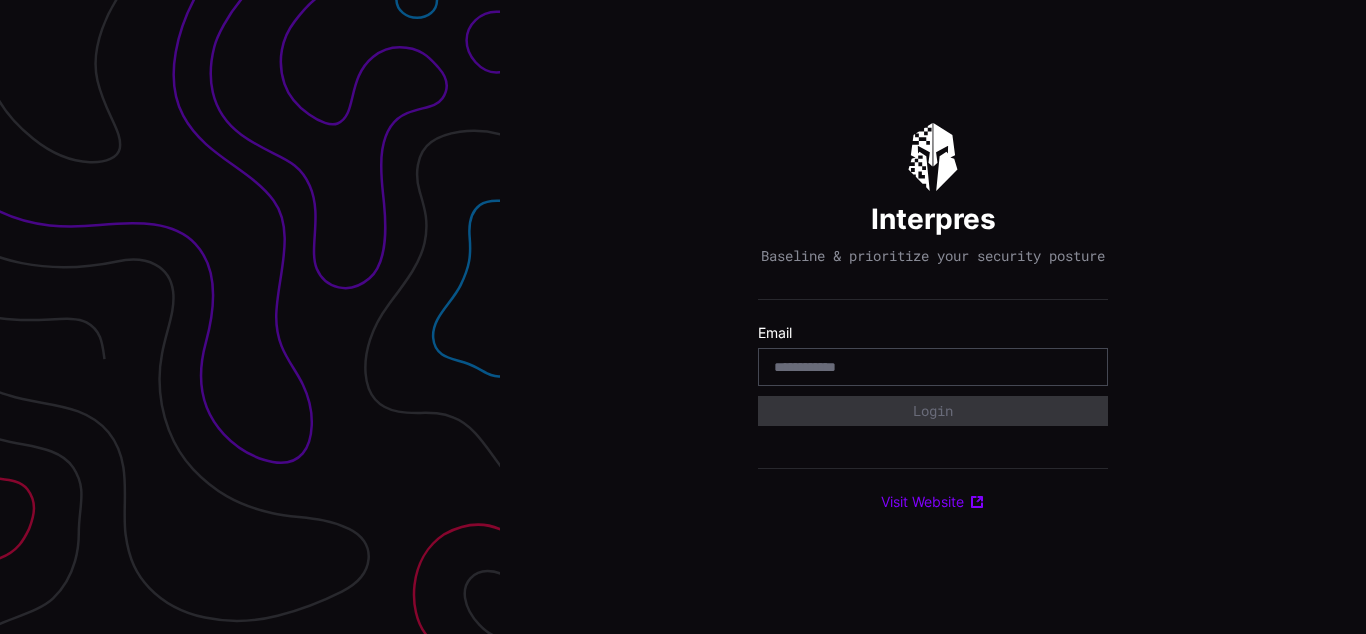 click on "Interpres Baseline & prioritize your security posture Email Login Visit Website" at bounding box center (933, 317) 